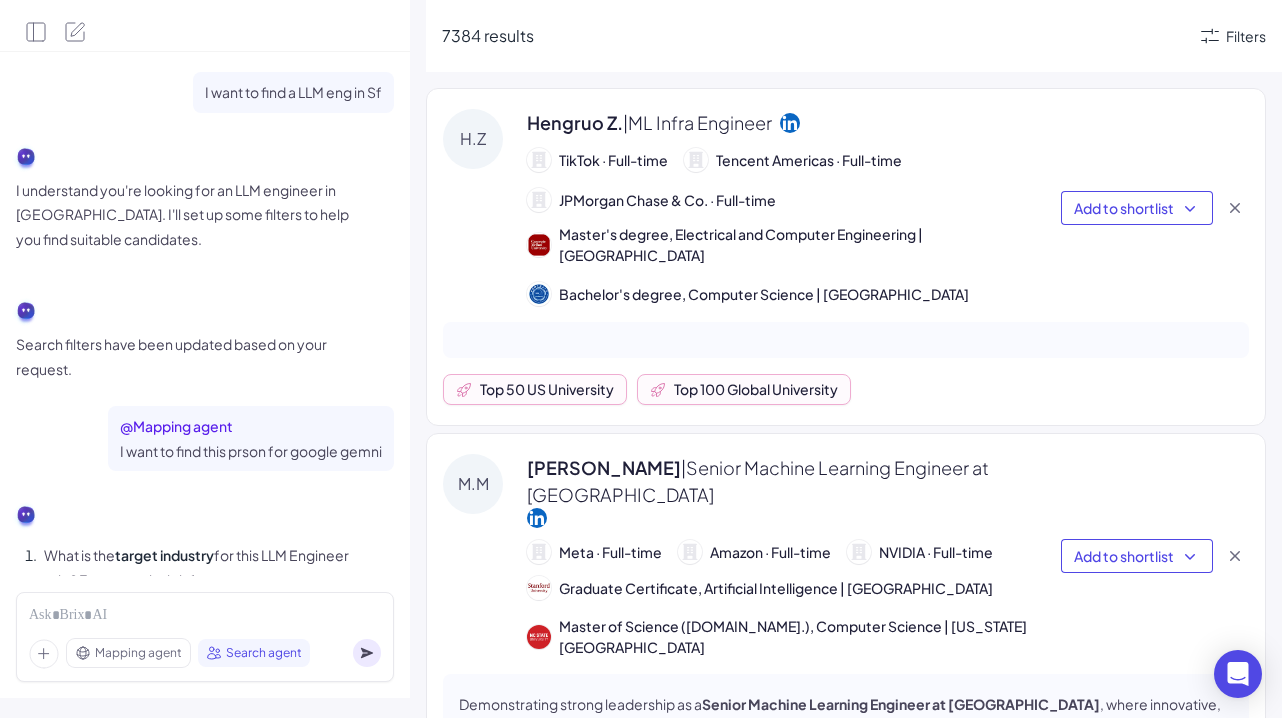 scroll, scrollTop: 0, scrollLeft: 0, axis: both 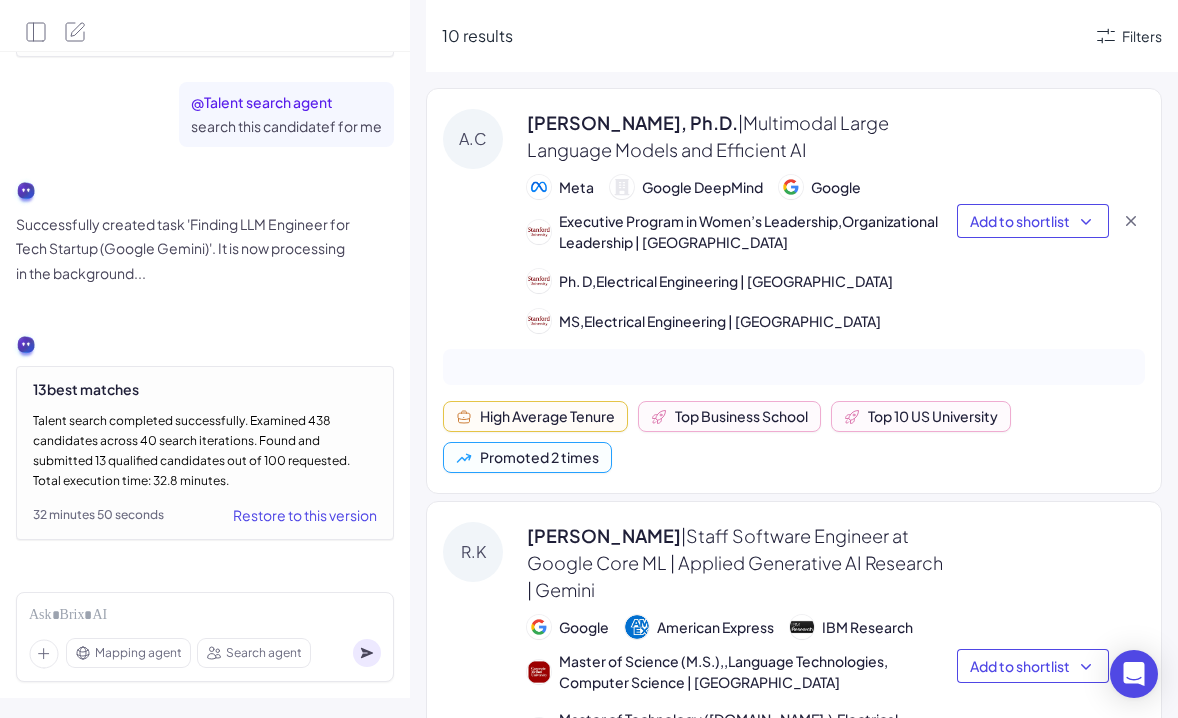 click on "Talent search completed successfully. Examined 438 candidates across 40 search iterations. Found and submitted 13 qualified candidates out of 100 requested. Total execution time: 32.8 minutes." at bounding box center (205, 451) 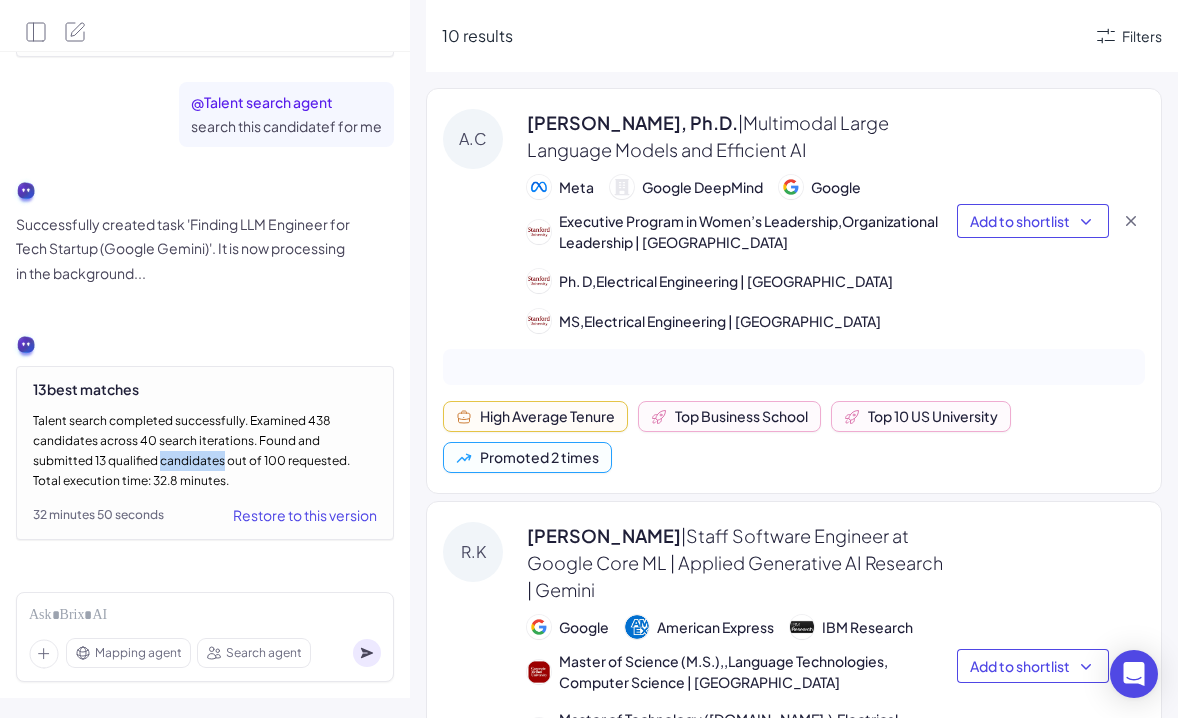 click on "Talent search completed successfully. Examined 438 candidates across 40 search iterations. Found and submitted 13 qualified candidates out of 100 requested. Total execution time: 32.8 minutes." at bounding box center (205, 451) 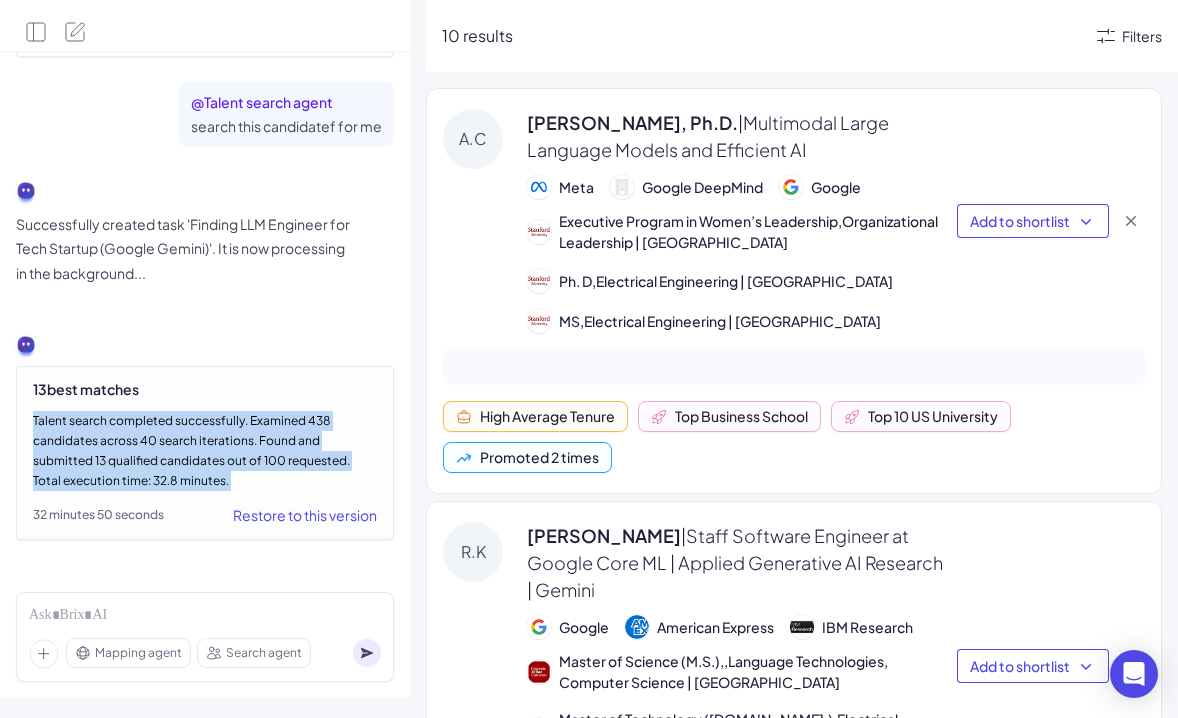 click on "Talent search completed successfully. Examined 438 candidates across 40 search iterations. Found and submitted 13 qualified candidates out of 100 requested. Total execution time: 32.8 minutes." at bounding box center [205, 451] 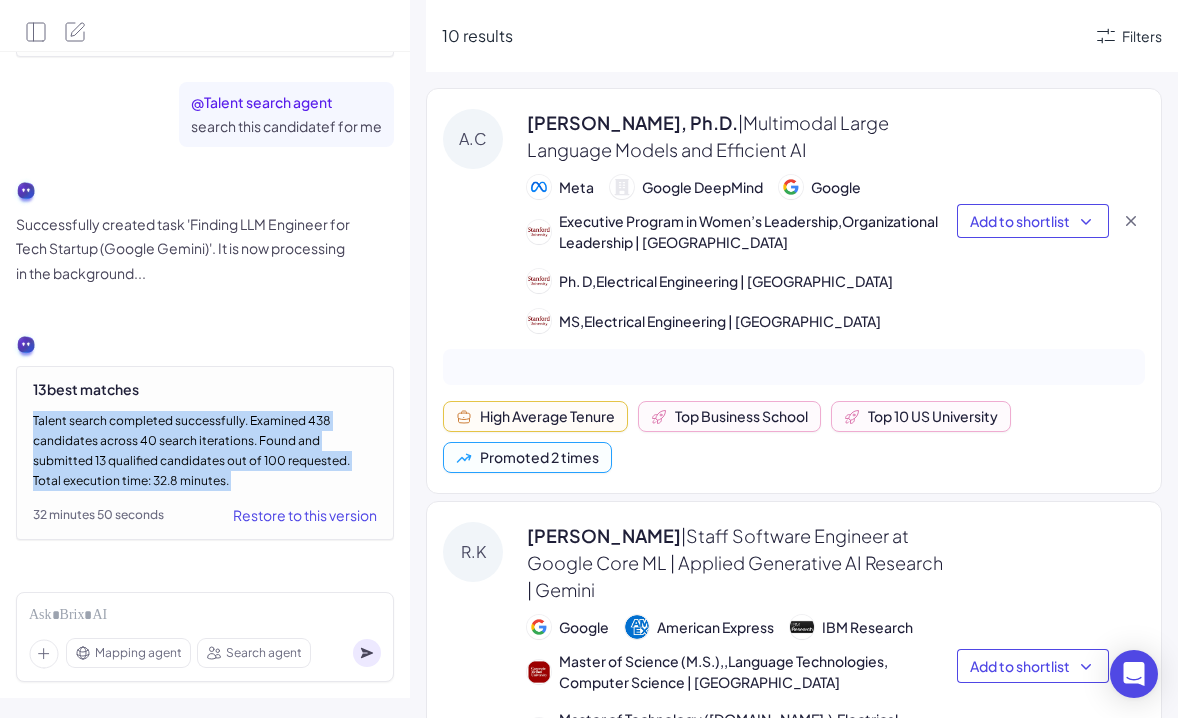 click on "Talent search completed successfully. Examined 438 candidates across 40 search iterations. Found and submitted 13 qualified candidates out of 100 requested. Total execution time: 32.8 minutes." at bounding box center [205, 451] 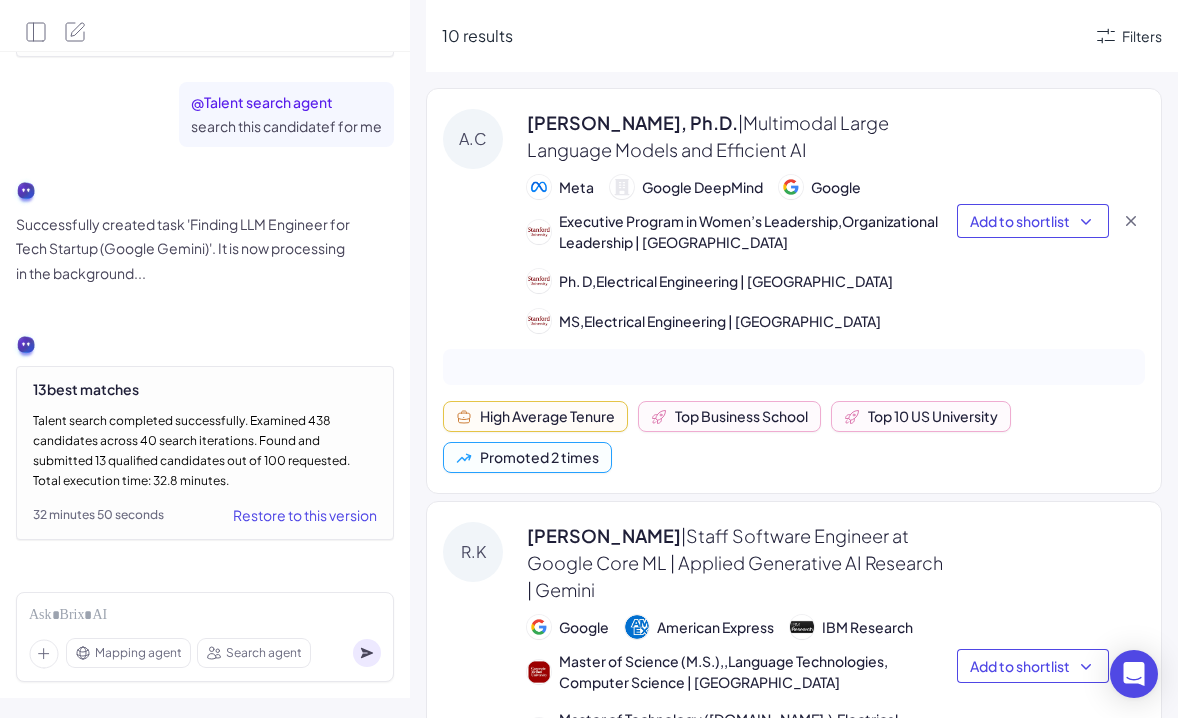 click on "Talent search completed successfully. Examined 438 candidates across 40 search iterations. Found and submitted 13 qualified candidates out of 100 requested. Total execution time: 32.8 minutes." at bounding box center [205, 451] 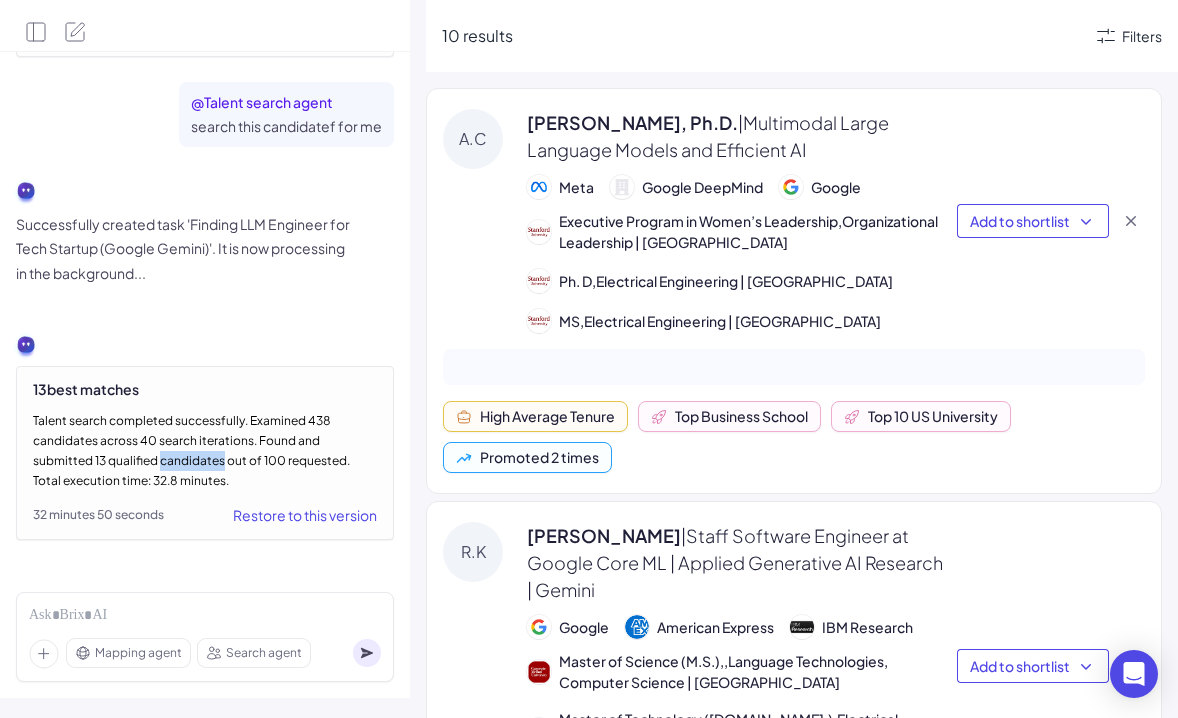 click on "Talent search completed successfully. Examined 438 candidates across 40 search iterations. Found and submitted 13 qualified candidates out of 100 requested. Total execution time: 32.8 minutes." at bounding box center (205, 451) 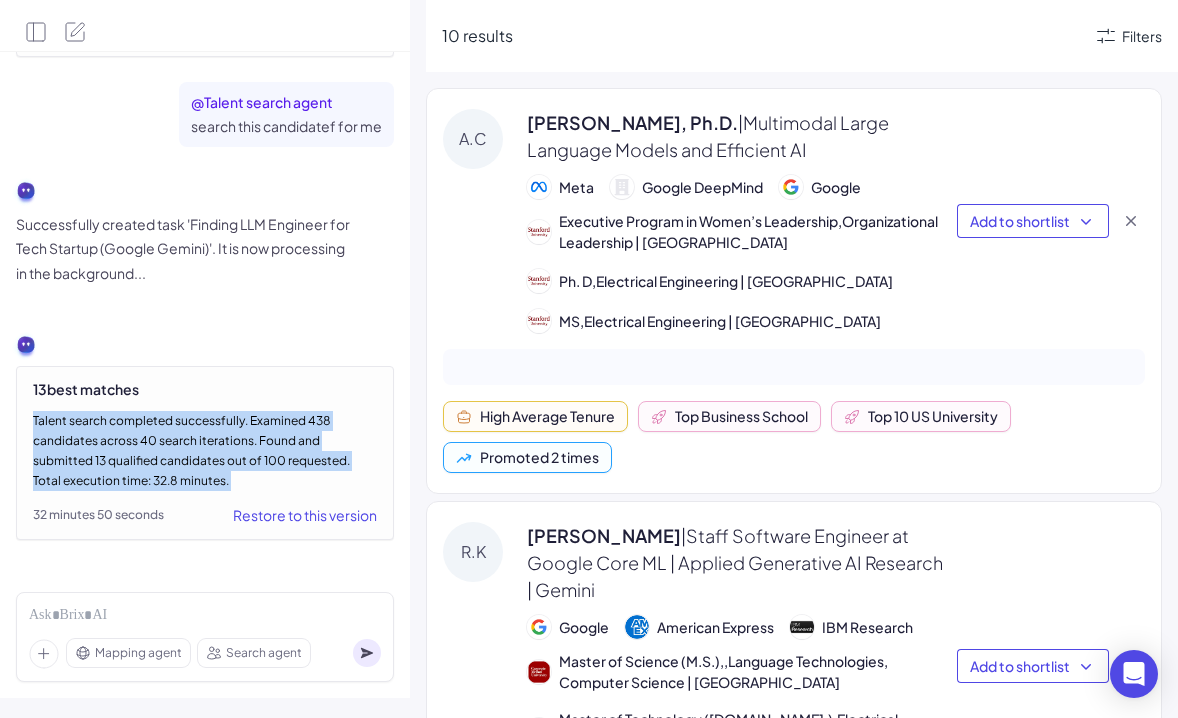 click on "Talent search completed successfully. Examined 438 candidates across 40 search iterations. Found and submitted 13 qualified candidates out of 100 requested. Total execution time: 32.8 minutes." at bounding box center (205, 451) 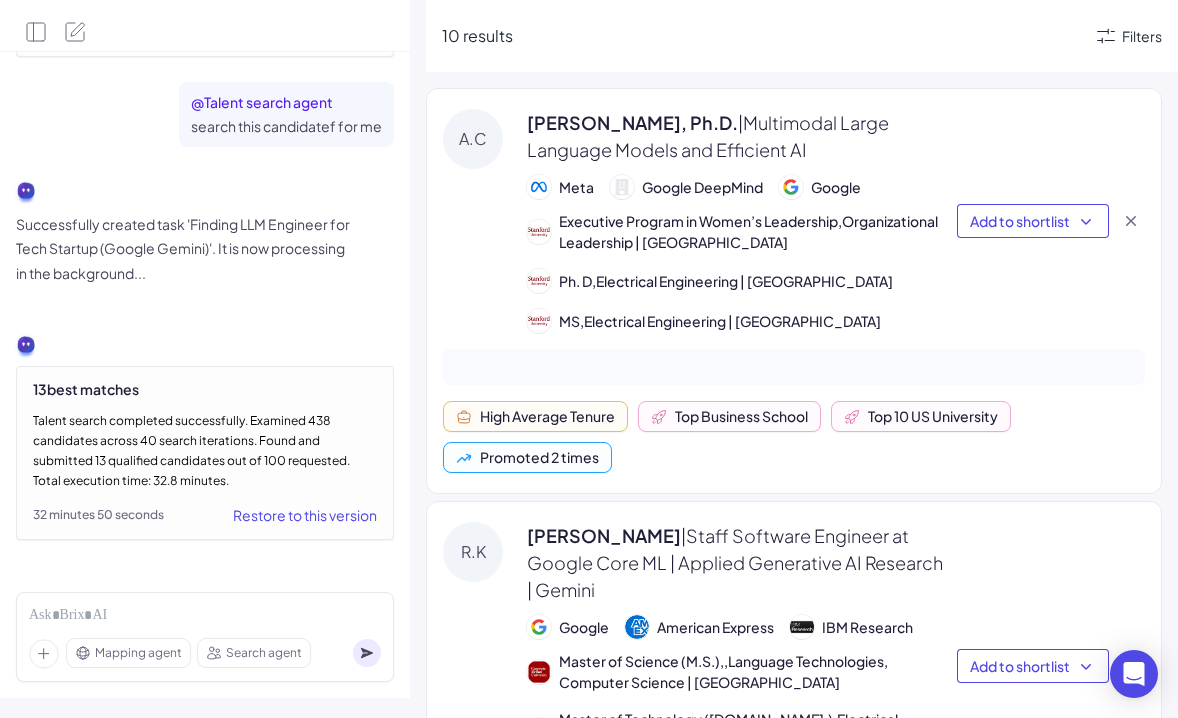 click on "Talent search completed successfully. Examined 438 candidates across 40 search iterations. Found and submitted 13 qualified candidates out of 100 requested. Total execution time: 32.8 minutes." at bounding box center (205, 451) 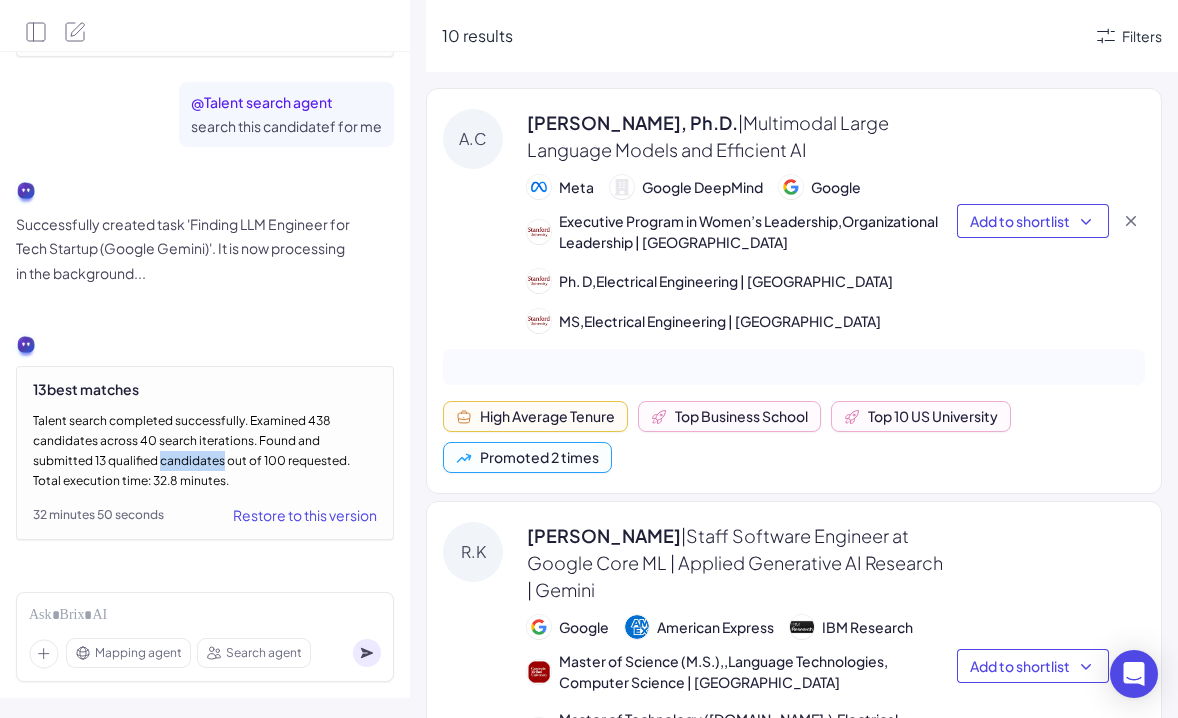click on "Talent search completed successfully. Examined 438 candidates across 40 search iterations. Found and submitted 13 qualified candidates out of 100 requested. Total execution time: 32.8 minutes." at bounding box center (205, 451) 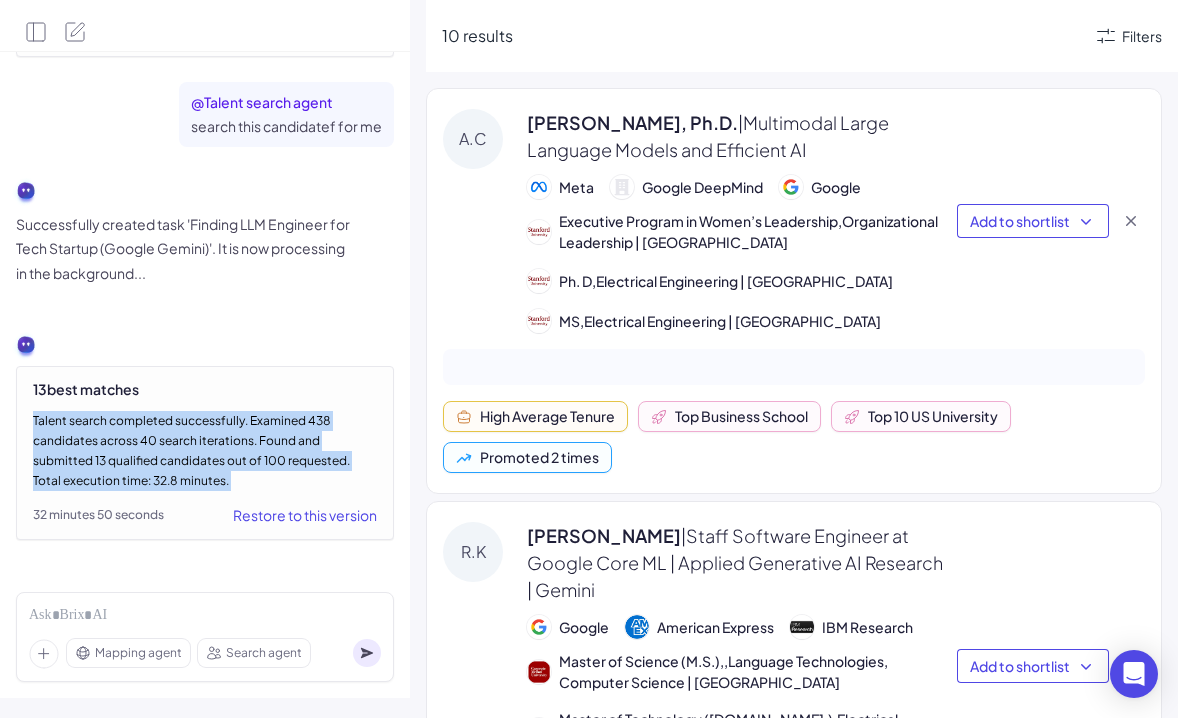click on "Talent search completed successfully. Examined 438 candidates across 40 search iterations. Found and submitted 13 qualified candidates out of 100 requested. Total execution time: 32.8 minutes." at bounding box center [205, 451] 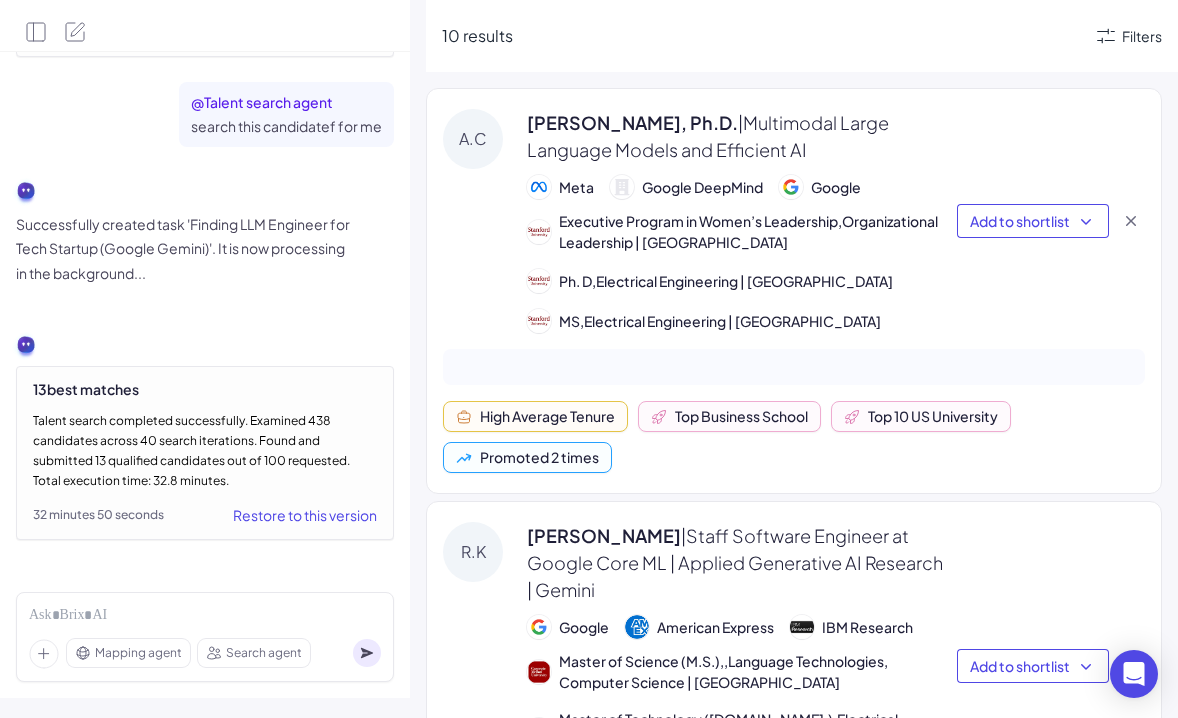 click on "Talent search completed successfully. Examined 438 candidates across 40 search iterations. Found and submitted 13 qualified candidates out of 100 requested. Total execution time: 32.8 minutes." at bounding box center [205, 451] 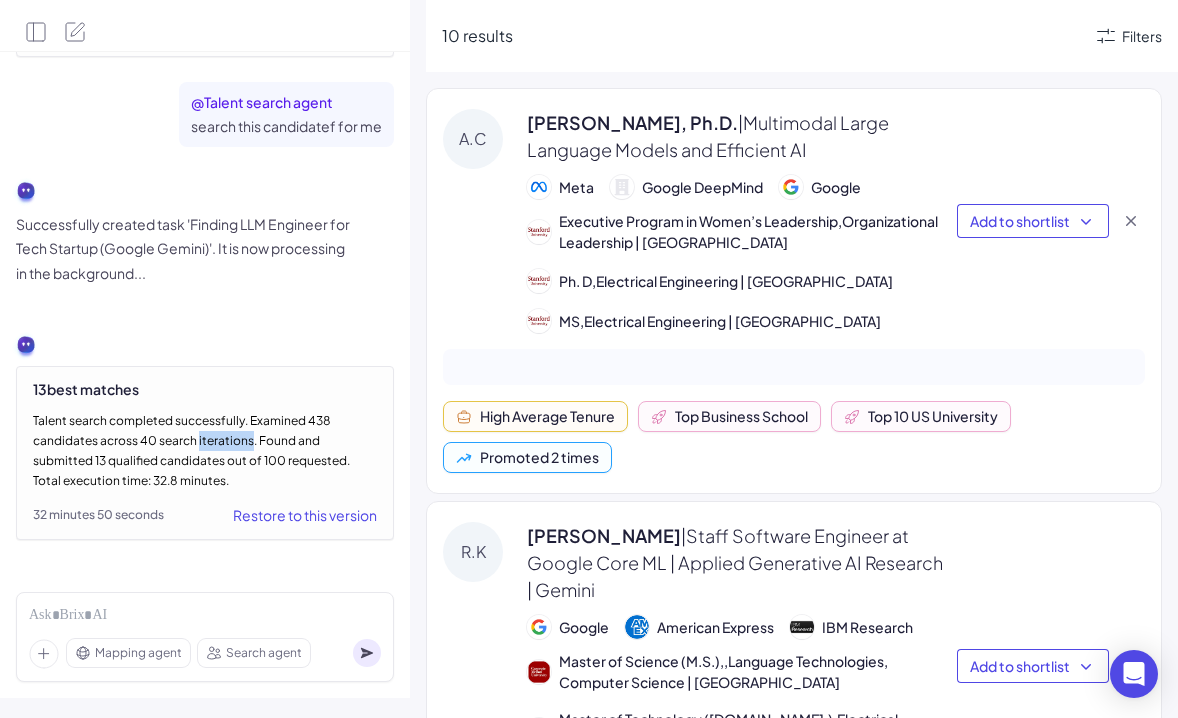click on "Talent search completed successfully. Examined 438 candidates across 40 search iterations. Found and submitted 13 qualified candidates out of 100 requested. Total execution time: 32.8 minutes." at bounding box center [205, 451] 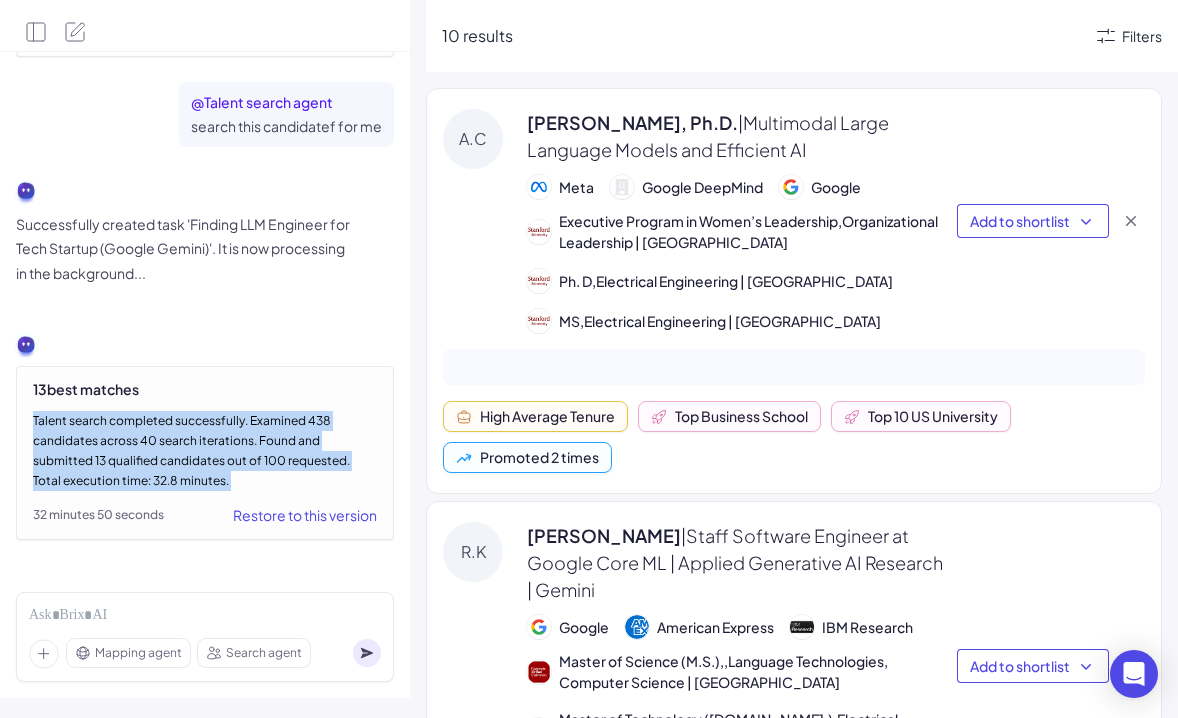 click on "Talent search completed successfully. Examined 438 candidates across 40 search iterations. Found and submitted 13 qualified candidates out of 100 requested. Total execution time: 32.8 minutes." at bounding box center [205, 451] 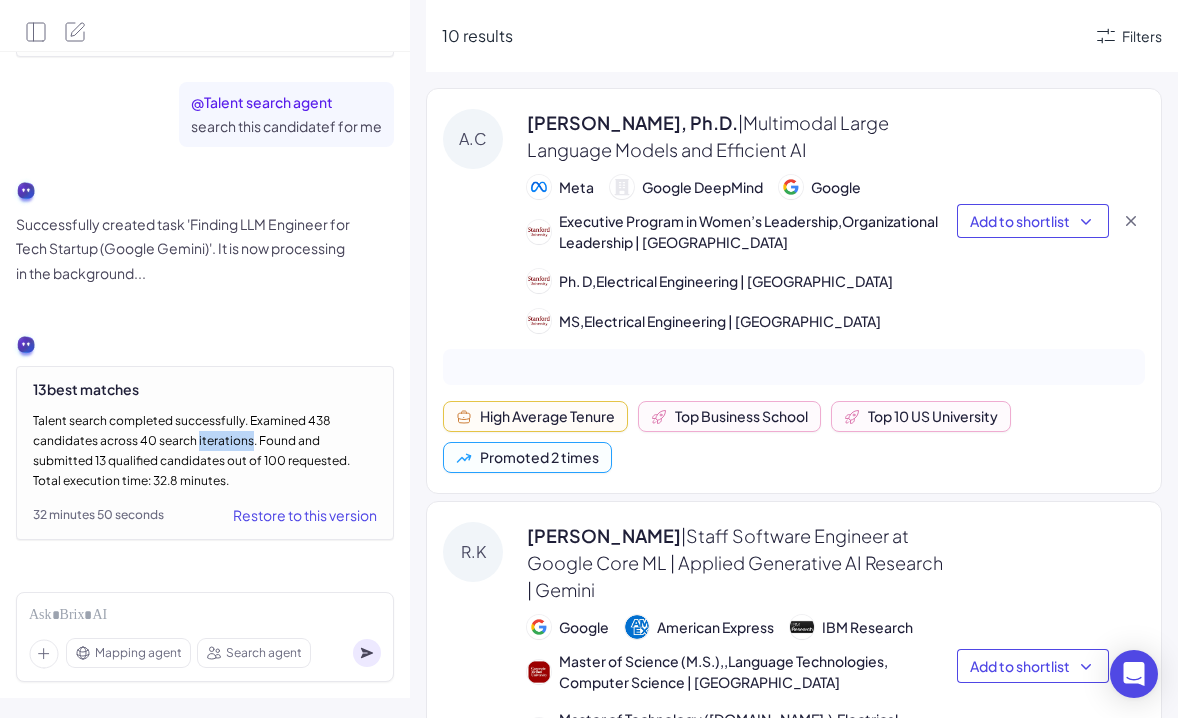 click on "Talent search completed successfully. Examined 438 candidates across 40 search iterations. Found and submitted 13 qualified candidates out of 100 requested. Total execution time: 32.8 minutes." at bounding box center (205, 451) 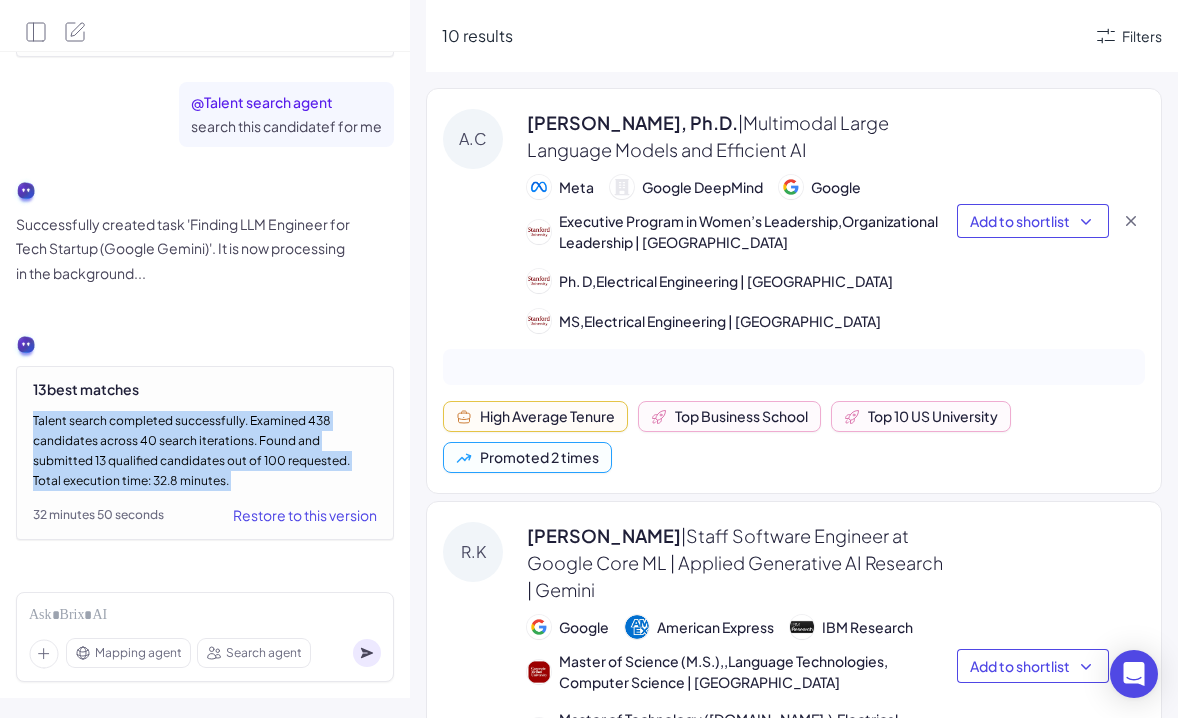 click on "Talent search completed successfully. Examined 438 candidates across 40 search iterations. Found and submitted 13 qualified candidates out of 100 requested. Total execution time: 32.8 minutes." at bounding box center [205, 451] 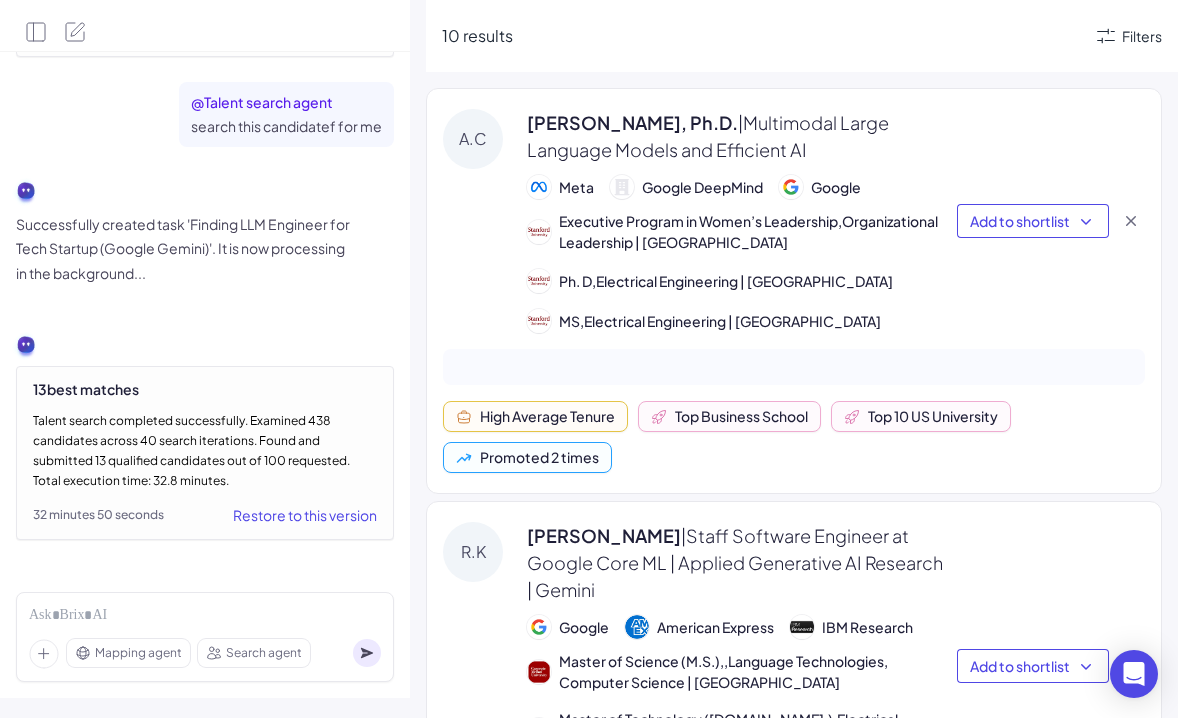 click on "Talent search completed successfully. Examined 438 candidates across 40 search iterations. Found and submitted 13 qualified candidates out of 100 requested. Total execution time: 32.8 minutes." at bounding box center [205, 451] 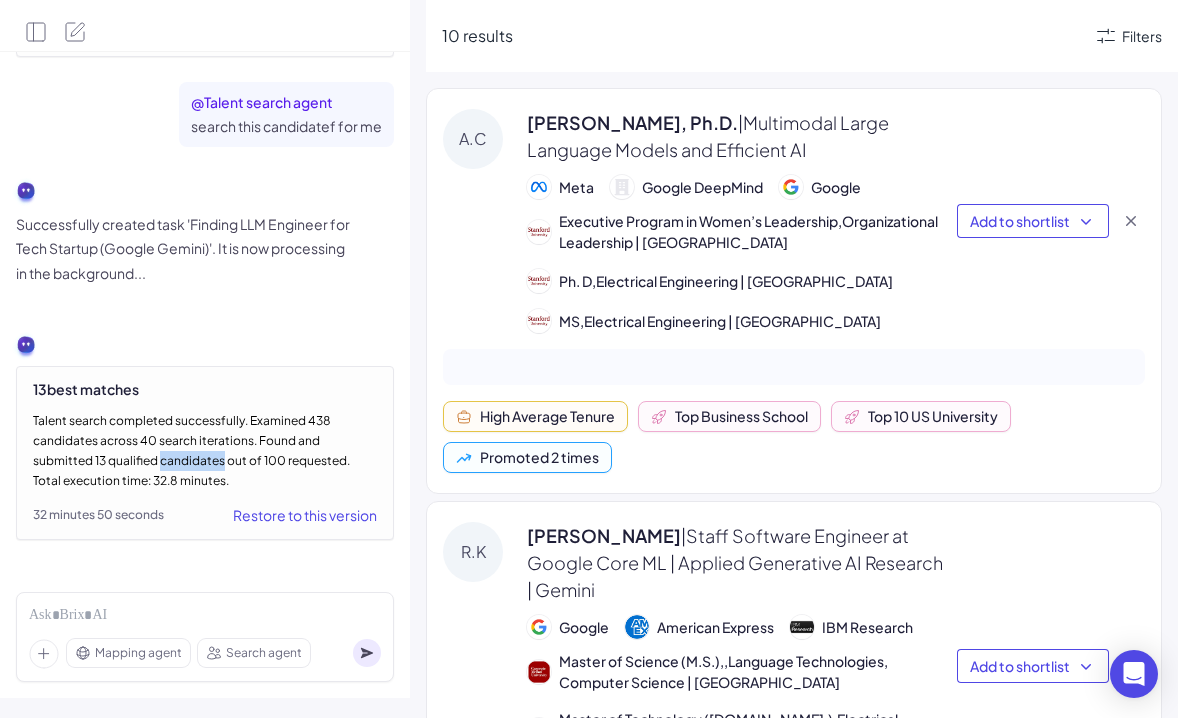 click on "Talent search completed successfully. Examined 438 candidates across 40 search iterations. Found and submitted 13 qualified candidates out of 100 requested. Total execution time: 32.8 minutes." at bounding box center [205, 451] 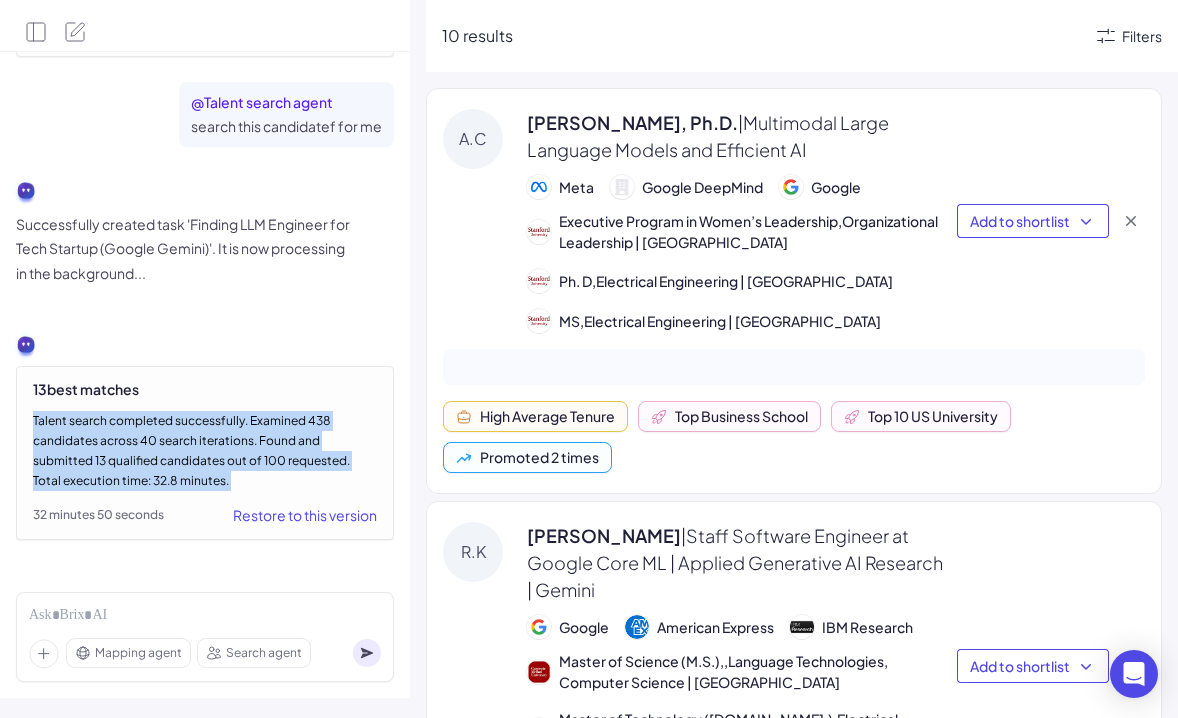 click on "Talent search completed successfully. Examined 438 candidates across 40 search iterations. Found and submitted 13 qualified candidates out of 100 requested. Total execution time: 32.8 minutes." at bounding box center [205, 451] 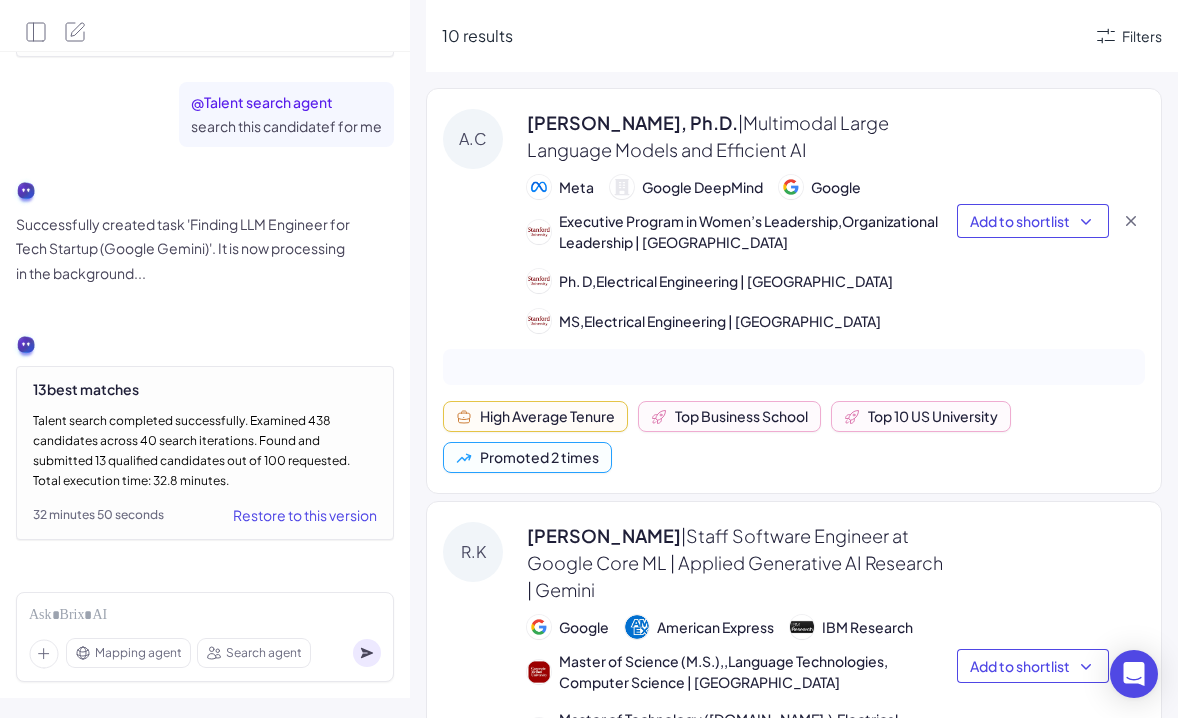 click on "Talent search completed successfully. Examined 438 candidates across 40 search iterations. Found and submitted 13 qualified candidates out of 100 requested. Total execution time: 32.8 minutes." at bounding box center (205, 451) 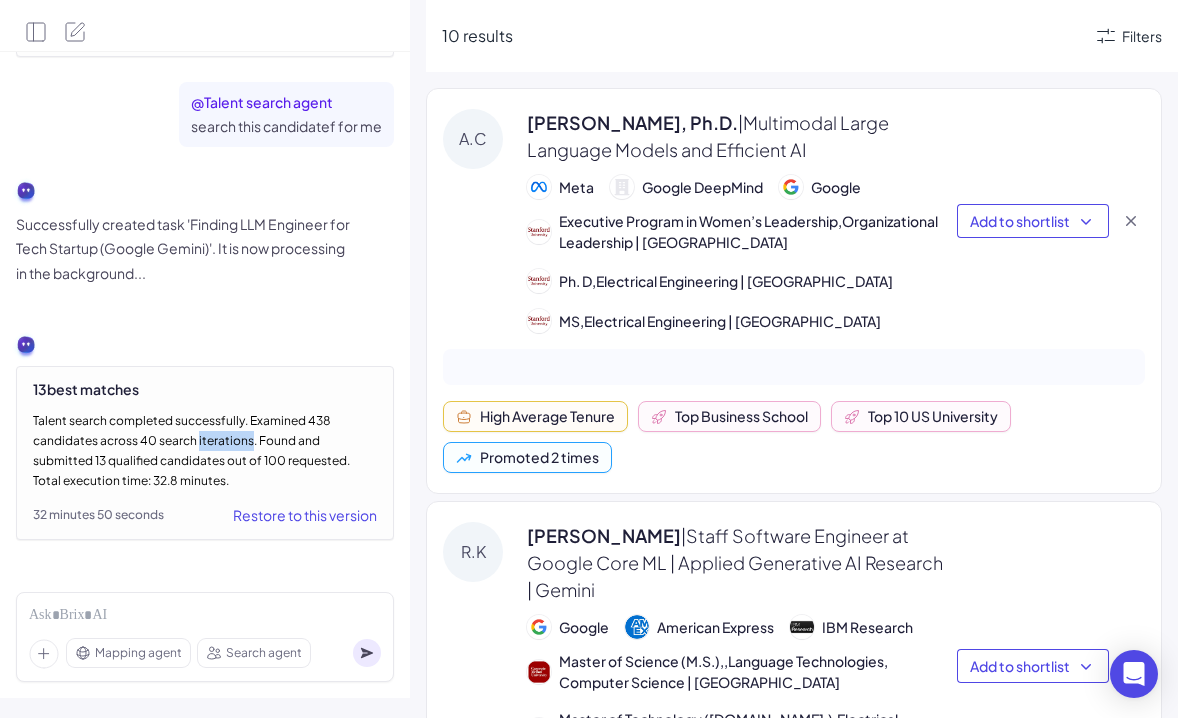 click on "Talent search completed successfully. Examined 438 candidates across 40 search iterations. Found and submitted 13 qualified candidates out of 100 requested. Total execution time: 32.8 minutes." at bounding box center (205, 451) 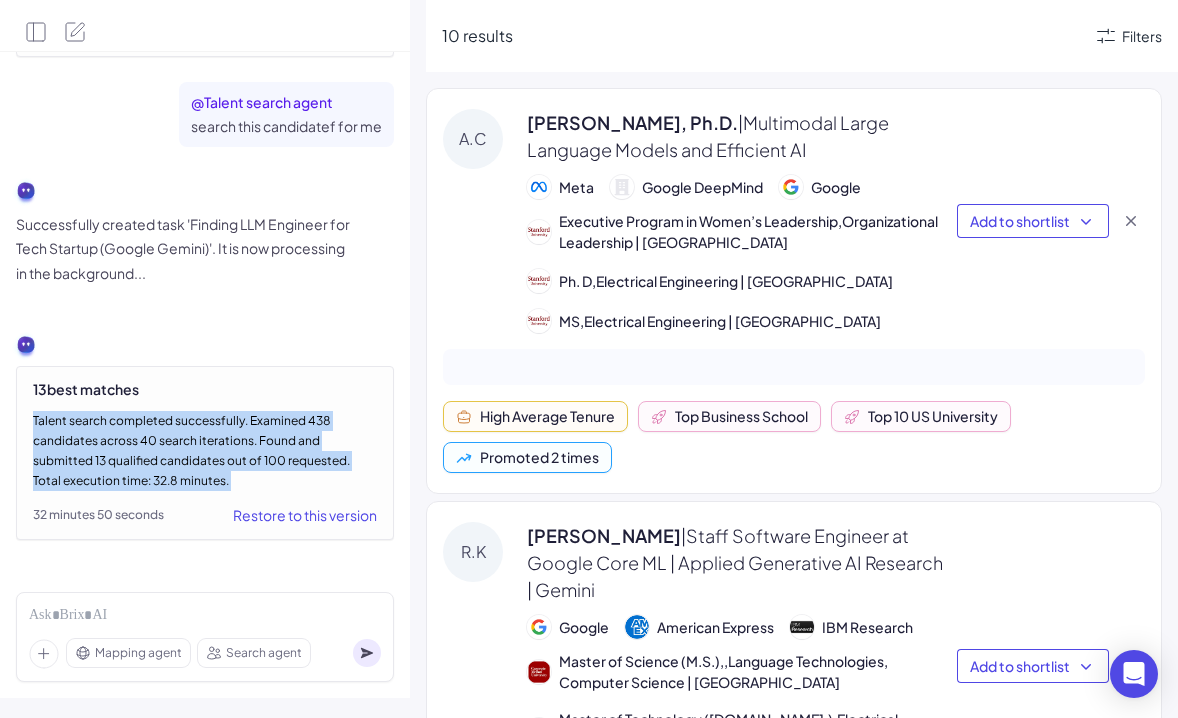click on "Talent search completed successfully. Examined 438 candidates across 40 search iterations. Found and submitted 13 qualified candidates out of 100 requested. Total execution time: 32.8 minutes." at bounding box center [205, 451] 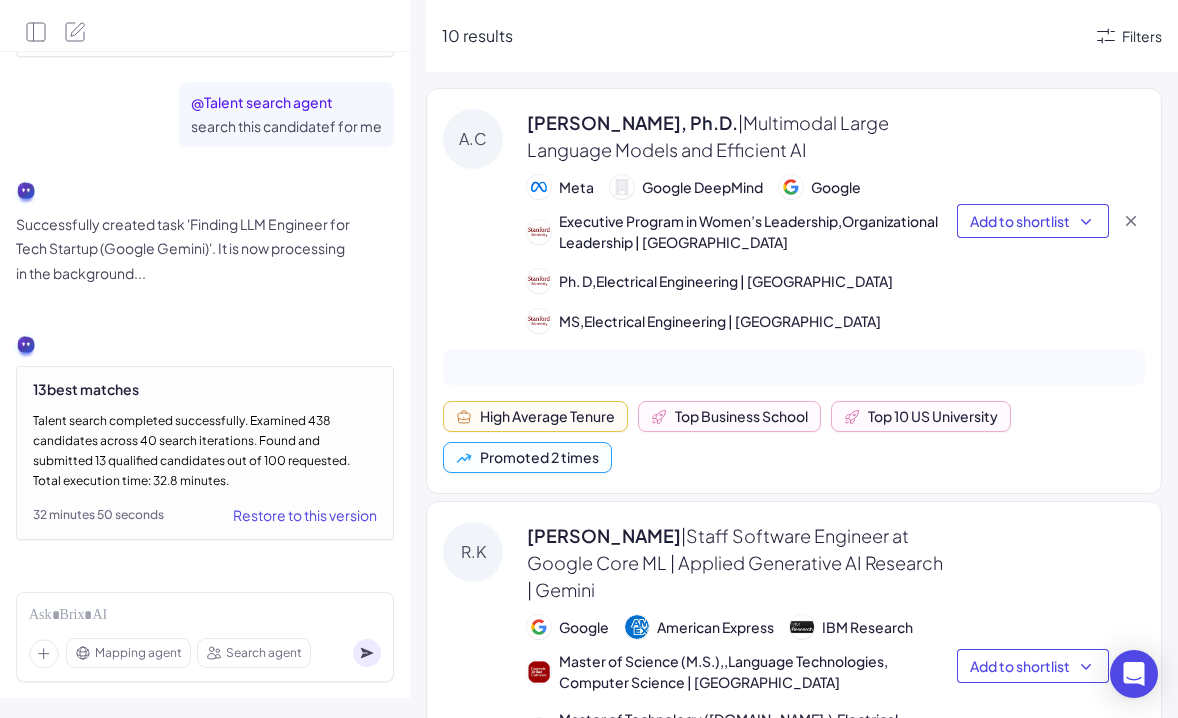 click on "Talent search completed successfully. Examined 438 candidates across 40 search iterations. Found and submitted 13 qualified candidates out of 100 requested. Total execution time: 32.8 minutes." at bounding box center (205, 451) 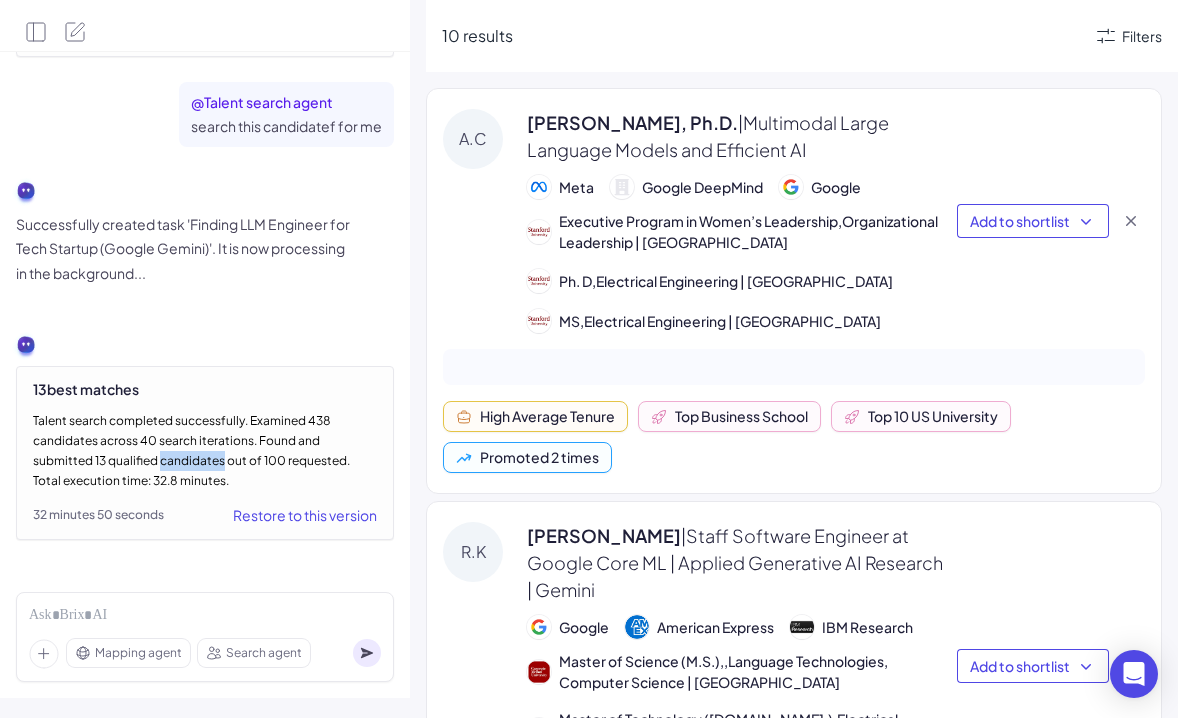 click on "Talent search completed successfully. Examined 438 candidates across 40 search iterations. Found and submitted 13 qualified candidates out of 100 requested. Total execution time: 32.8 minutes." at bounding box center (205, 451) 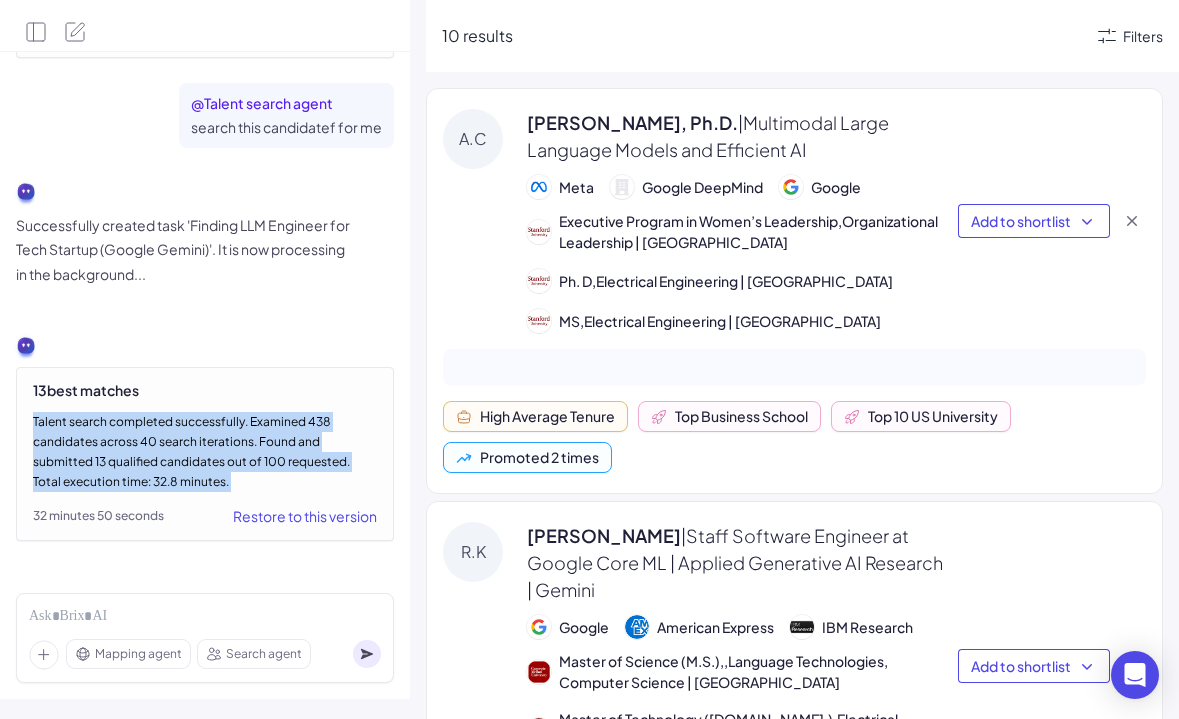 scroll, scrollTop: 1475, scrollLeft: 0, axis: vertical 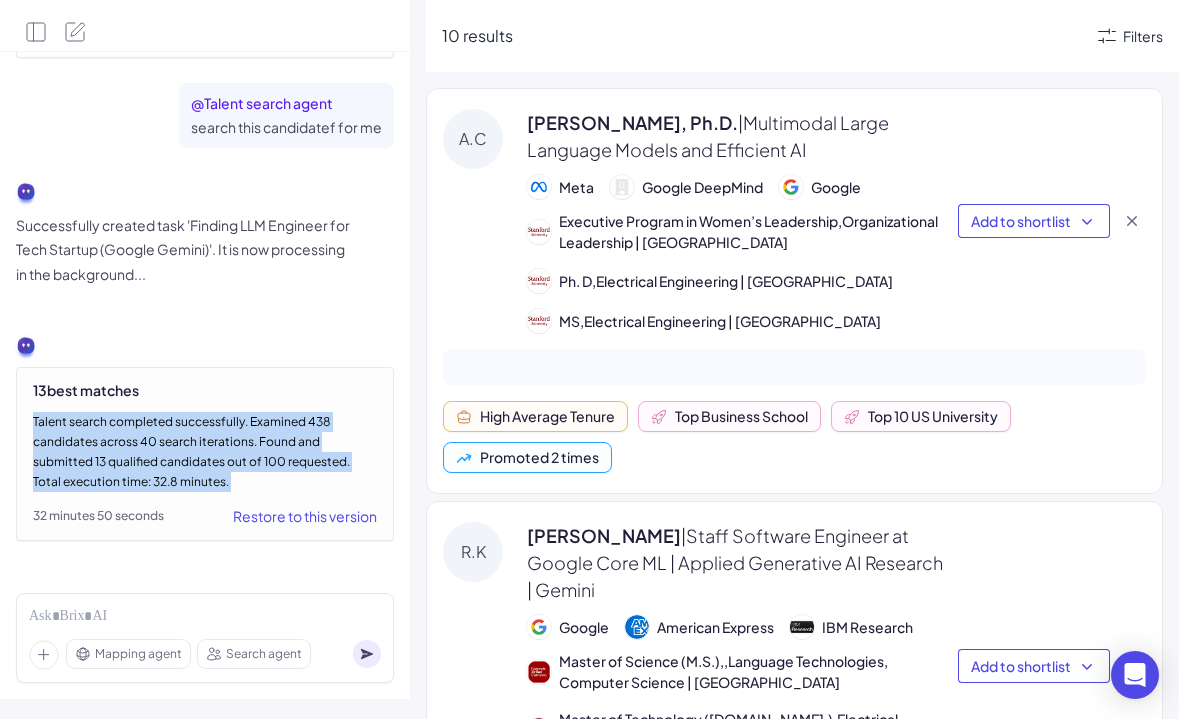 click on "Talent search completed successfully. Examined 438 candidates across 40 search iterations. Found and submitted 13 qualified candidates out of 100 requested. Total execution time: 32.8 minutes." at bounding box center (205, 452) 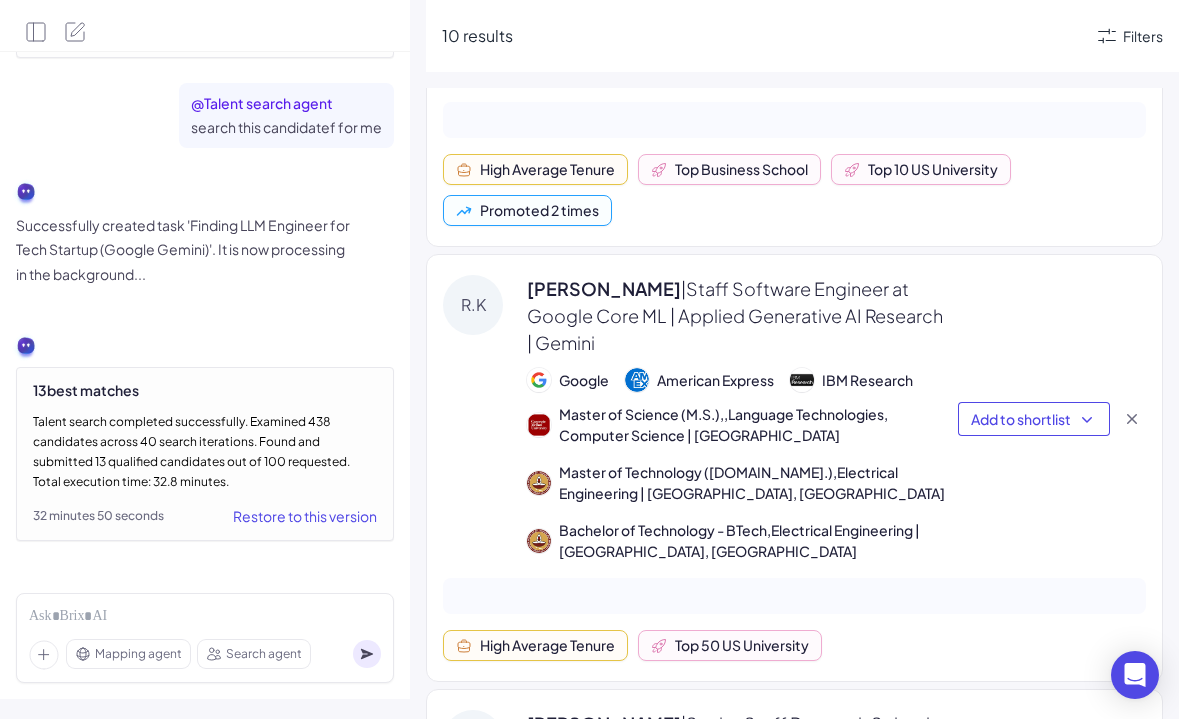 scroll, scrollTop: 0, scrollLeft: 0, axis: both 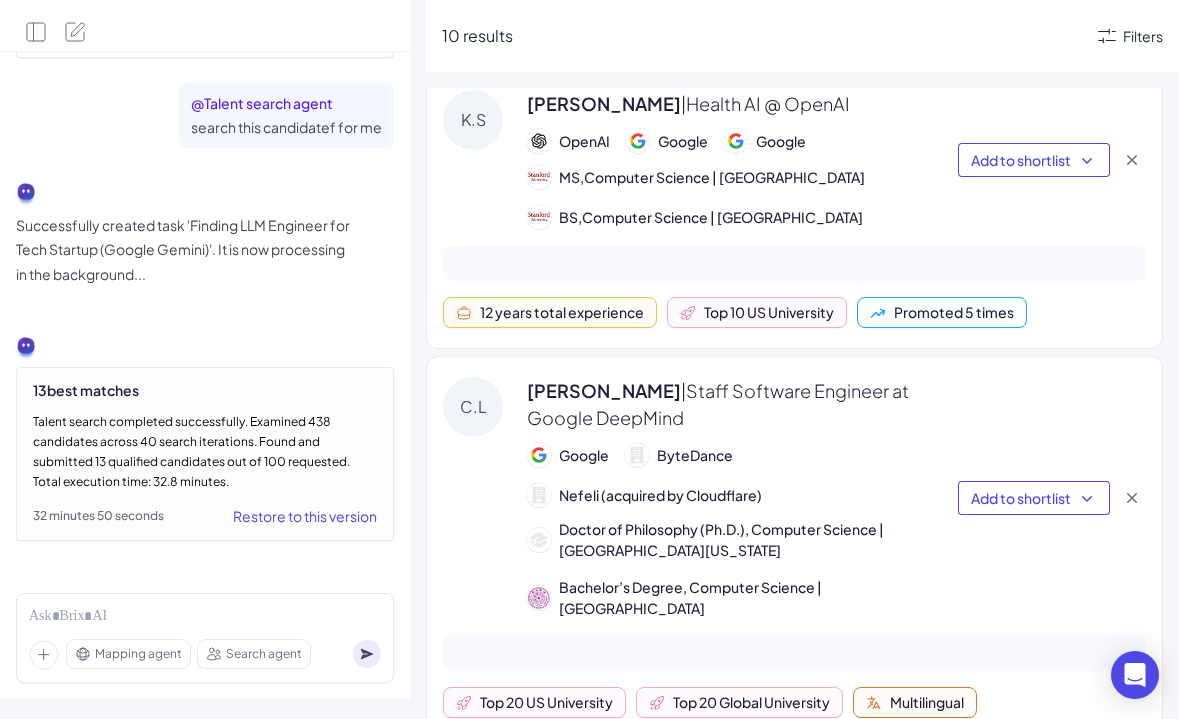 click on "|  Staff Software Engineer at Google DeepMind" at bounding box center (718, 404) 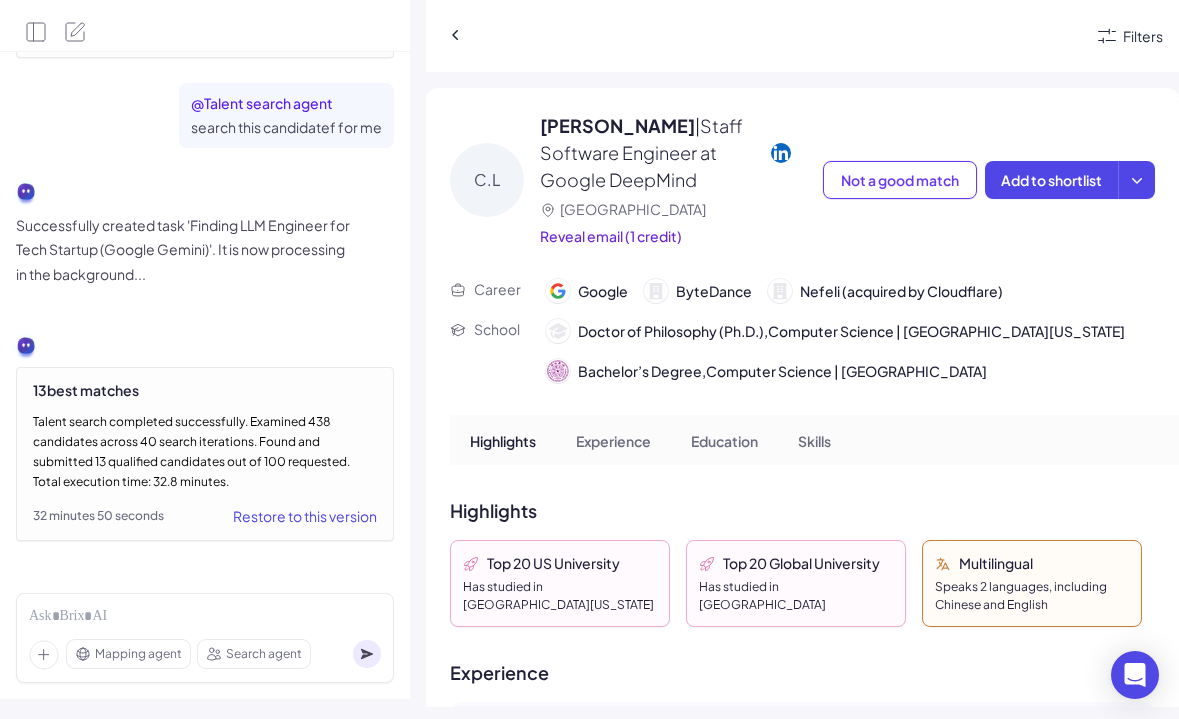 click on "ByteDance" at bounding box center [714, 291] 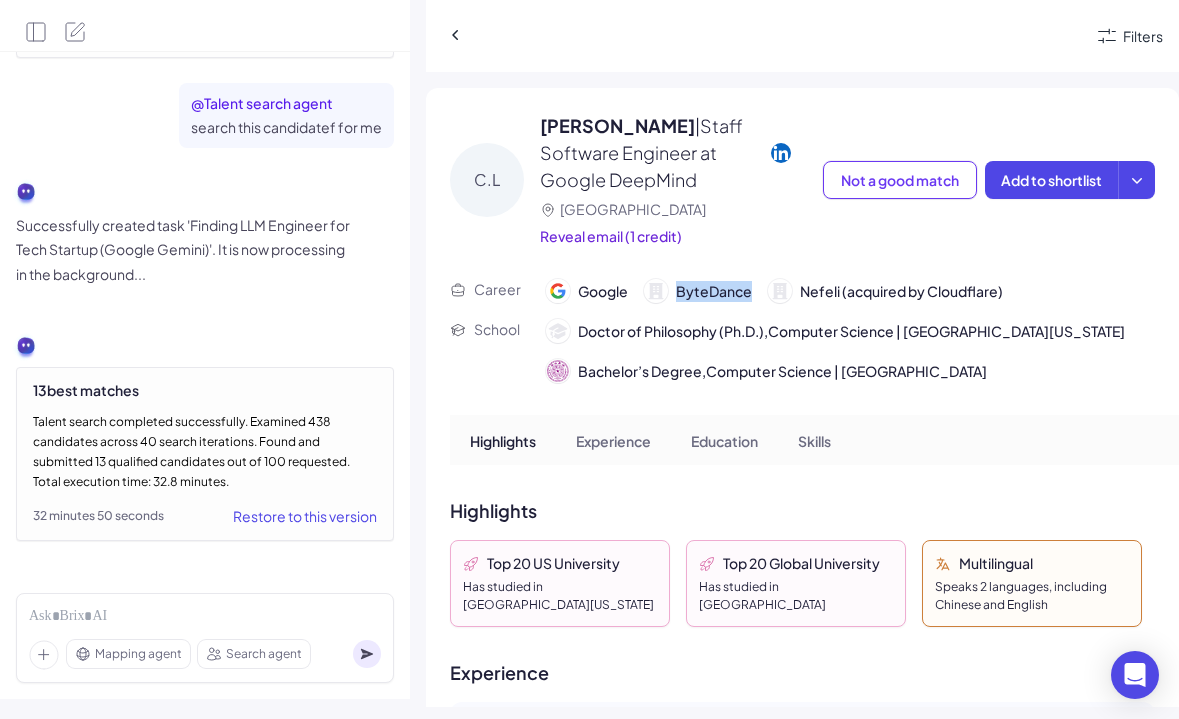 click on "ByteDance" at bounding box center (714, 291) 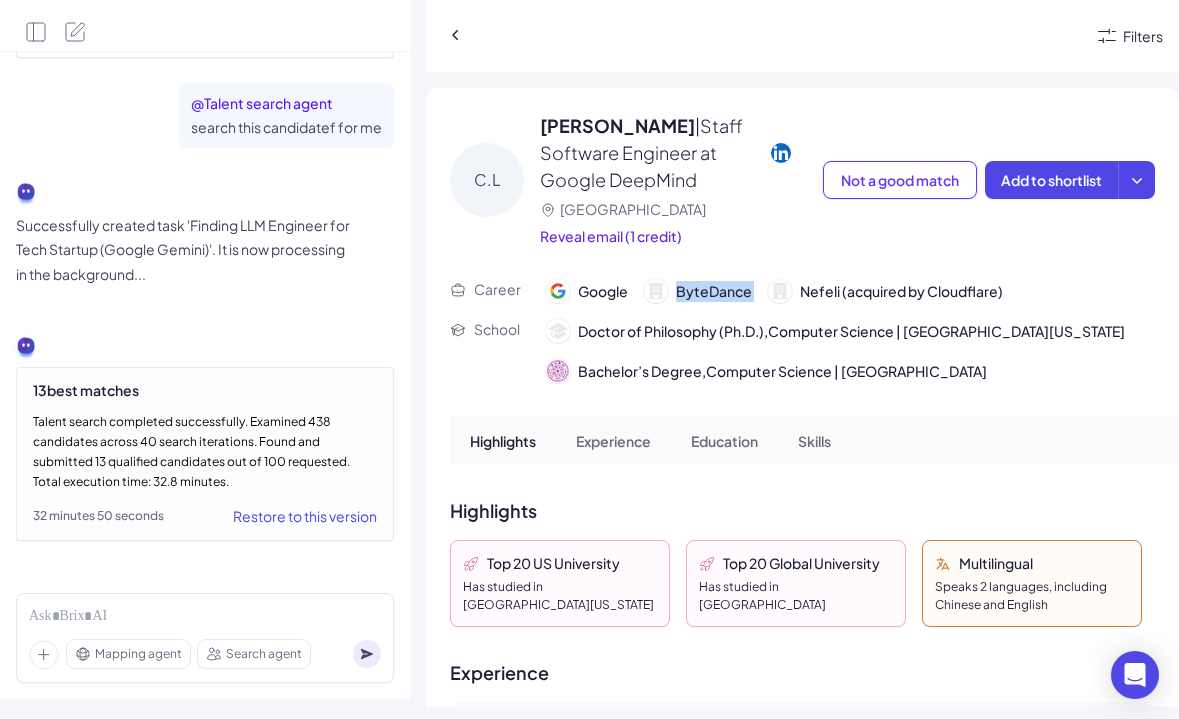click on "ByteDance" at bounding box center (714, 291) 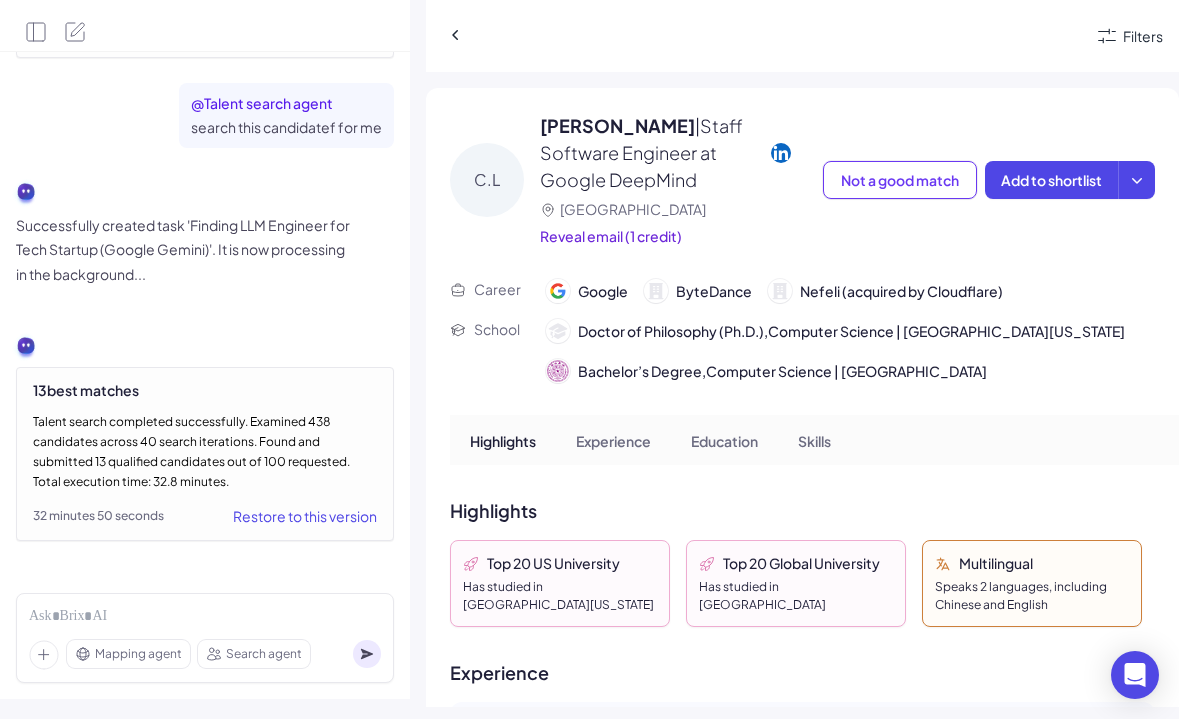 click on "ByteDance" at bounding box center (714, 291) 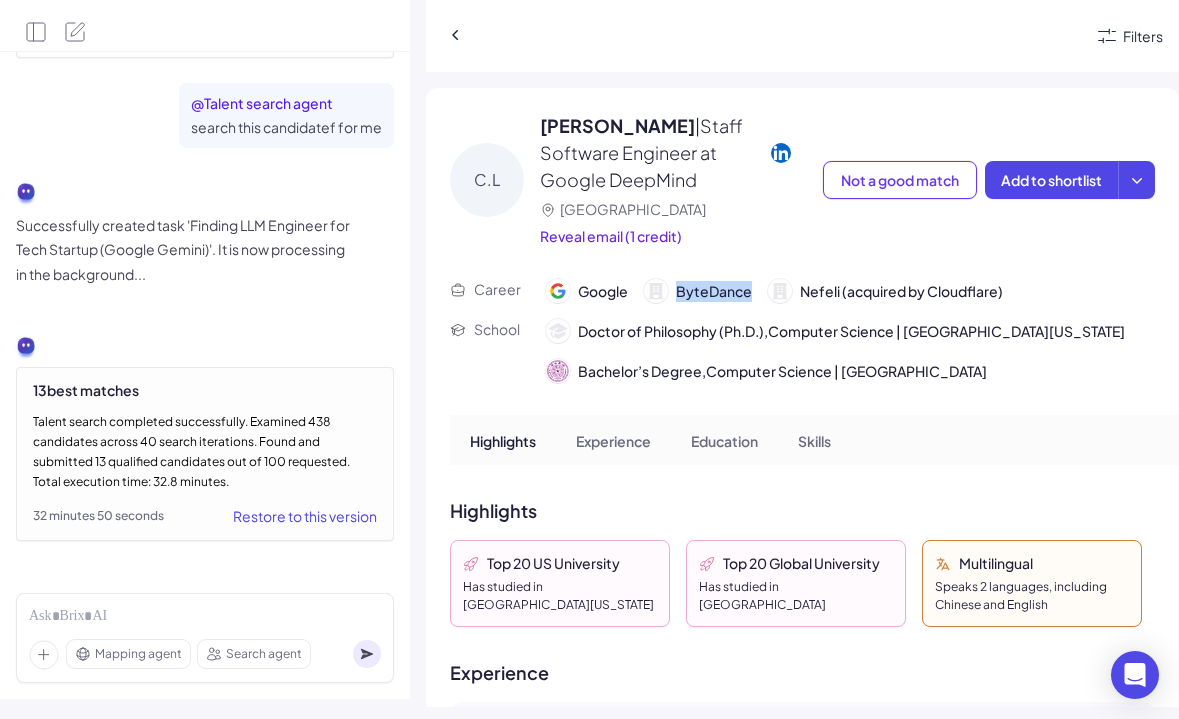 click on "ByteDance" at bounding box center (714, 291) 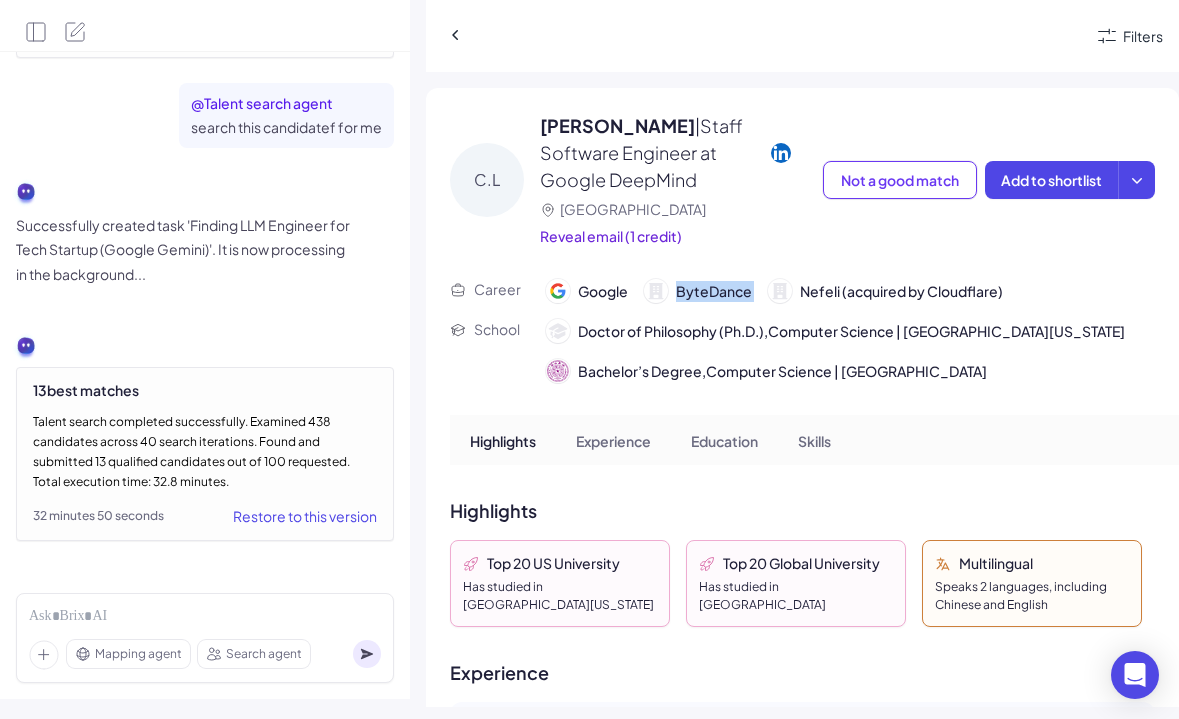 scroll, scrollTop: 12, scrollLeft: 0, axis: vertical 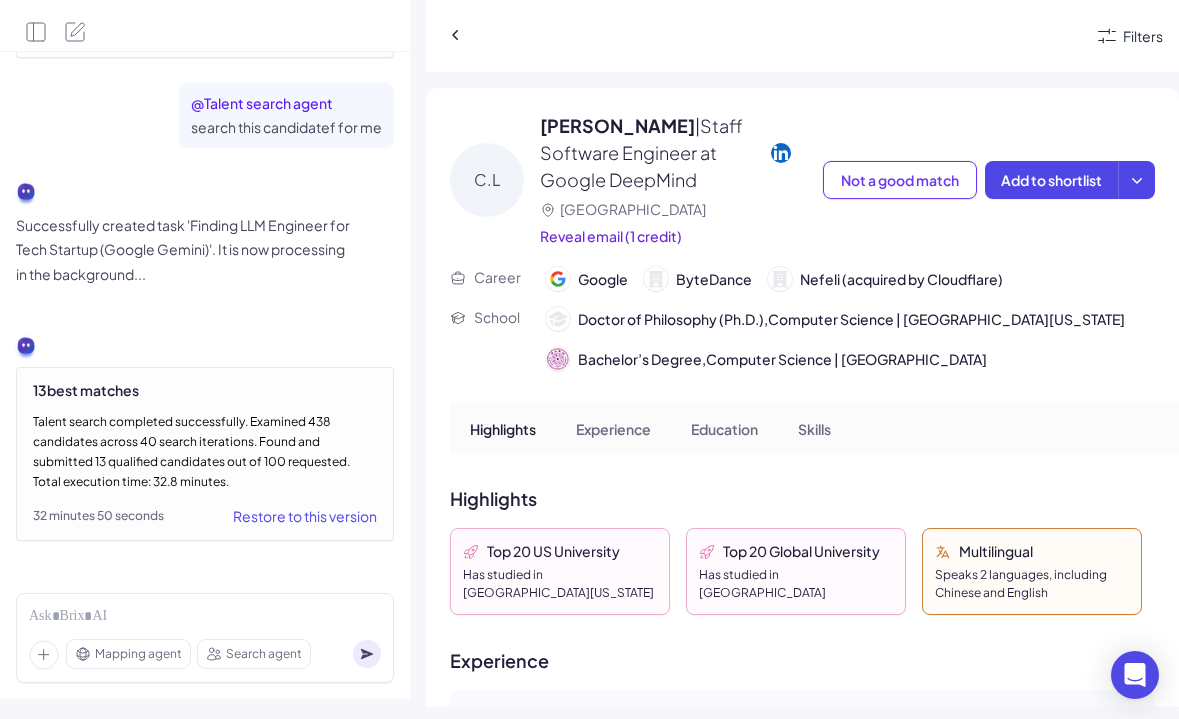 click at bounding box center (781, 153) 